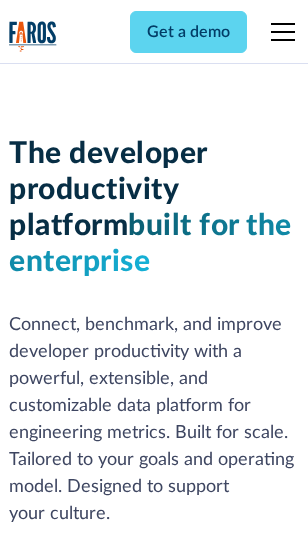 scroll, scrollTop: 0, scrollLeft: 0, axis: both 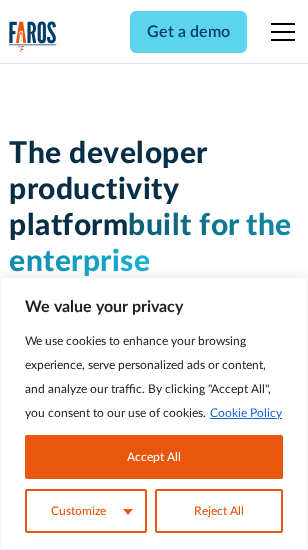 click on "Accept All" at bounding box center (154, 457) 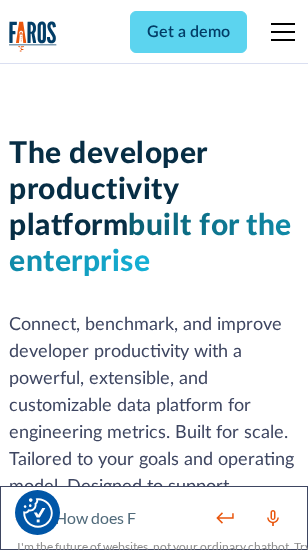 scroll, scrollTop: 301, scrollLeft: 0, axis: vertical 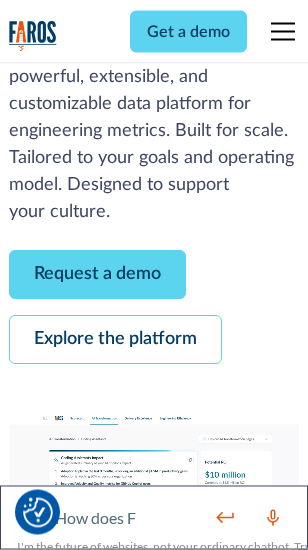click on "Request a demo" at bounding box center (97, 275) 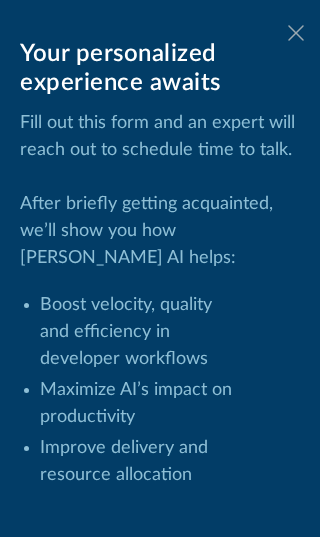 click 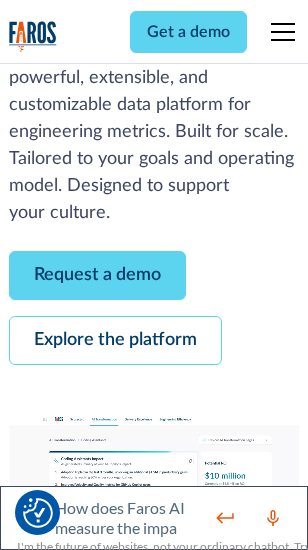 scroll, scrollTop: 366, scrollLeft: 0, axis: vertical 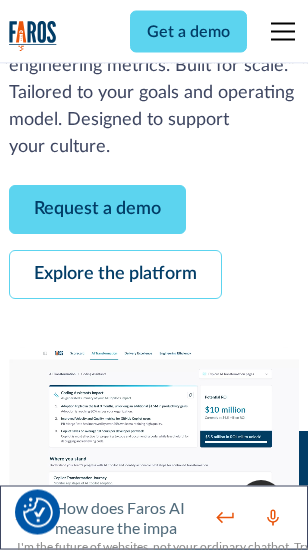 click on "Explore the platform" at bounding box center [115, 275] 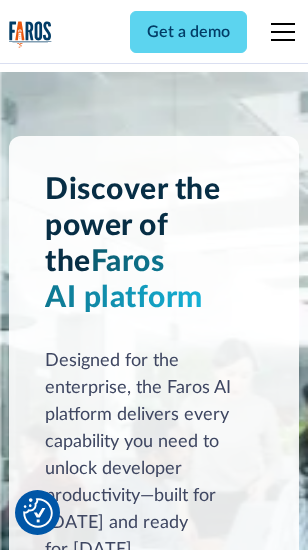 scroll, scrollTop: 15242, scrollLeft: 0, axis: vertical 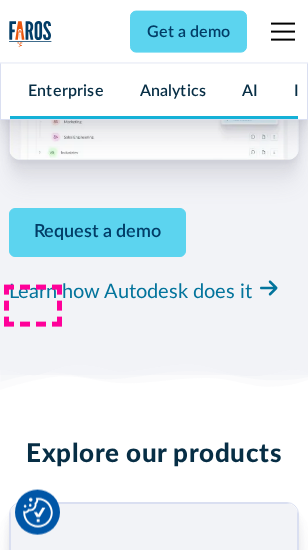 click on "Pricing" at bounding box center (33, 2512) 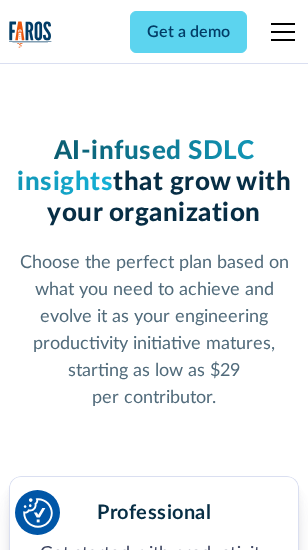 scroll, scrollTop: 3178, scrollLeft: 0, axis: vertical 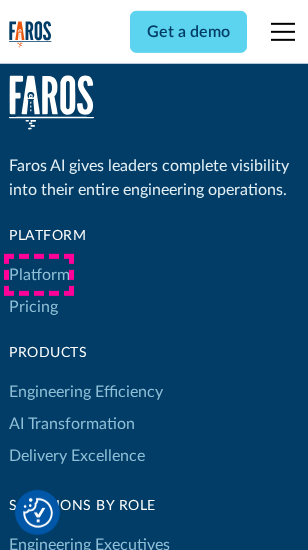 click on "Platform" at bounding box center (39, 275) 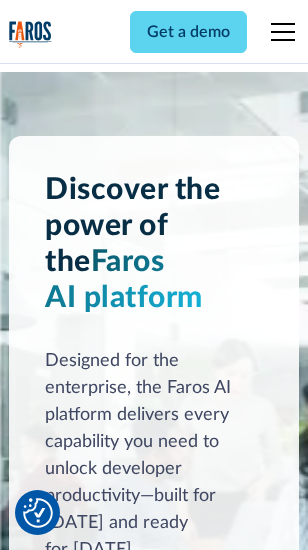 scroll, scrollTop: 15884, scrollLeft: 0, axis: vertical 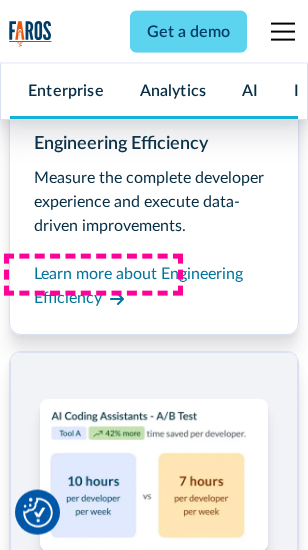 click on "Coding Assistant Impact" at bounding box center (94, 2481) 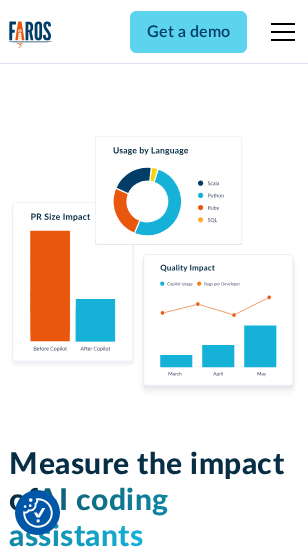 scroll, scrollTop: 12710, scrollLeft: 0, axis: vertical 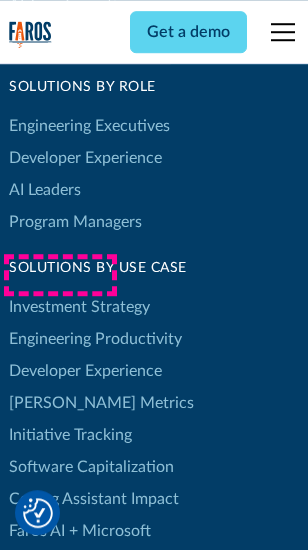 click on "[PERSON_NAME] Metrics" at bounding box center (101, 403) 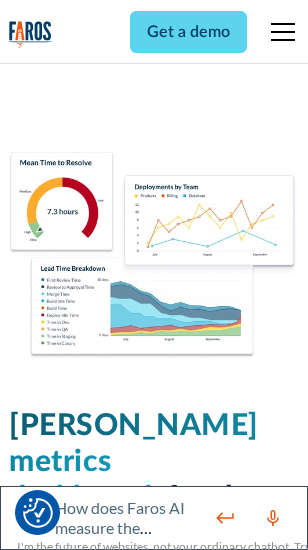 scroll, scrollTop: 9824, scrollLeft: 0, axis: vertical 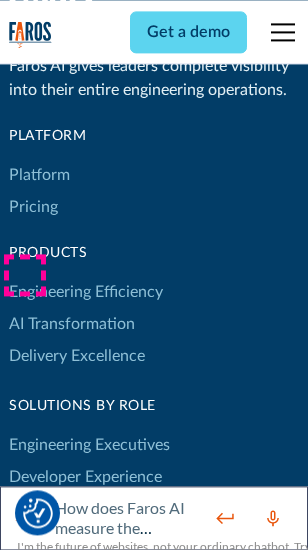 click on "Blog" at bounding box center [24, 939] 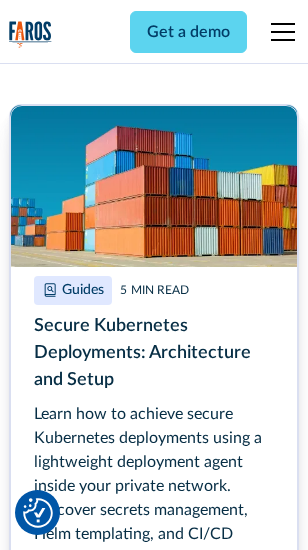 scroll, scrollTop: 8933, scrollLeft: 0, axis: vertical 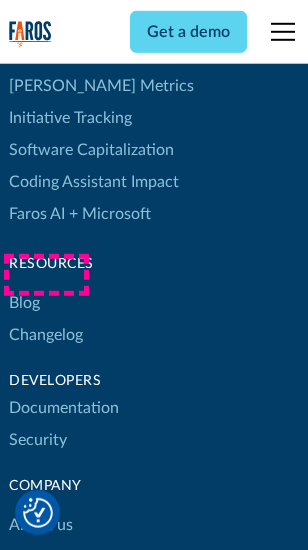click on "Changelog" at bounding box center (46, 335) 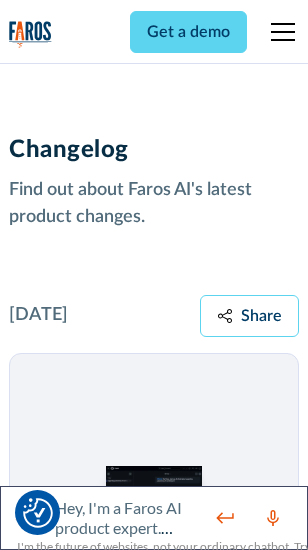 scroll, scrollTop: 24124, scrollLeft: 0, axis: vertical 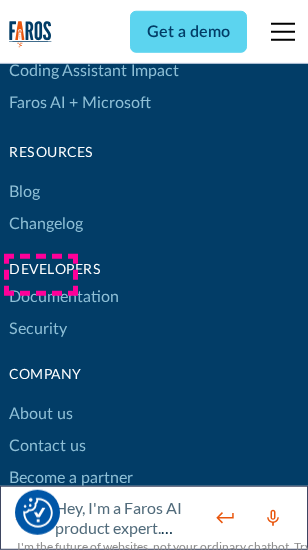 click on "About us" at bounding box center (41, 414) 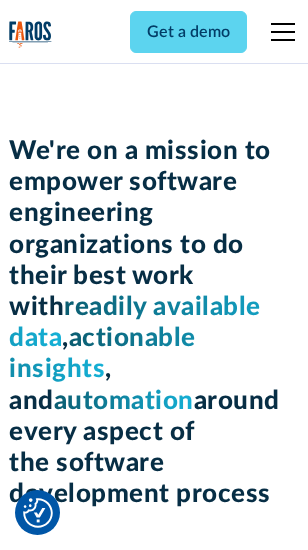 scroll, scrollTop: 6924, scrollLeft: 0, axis: vertical 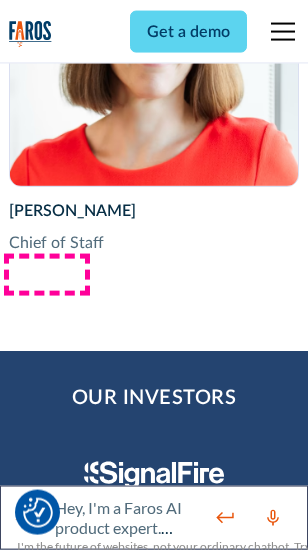 click on "Contact us" at bounding box center [47, 2782] 